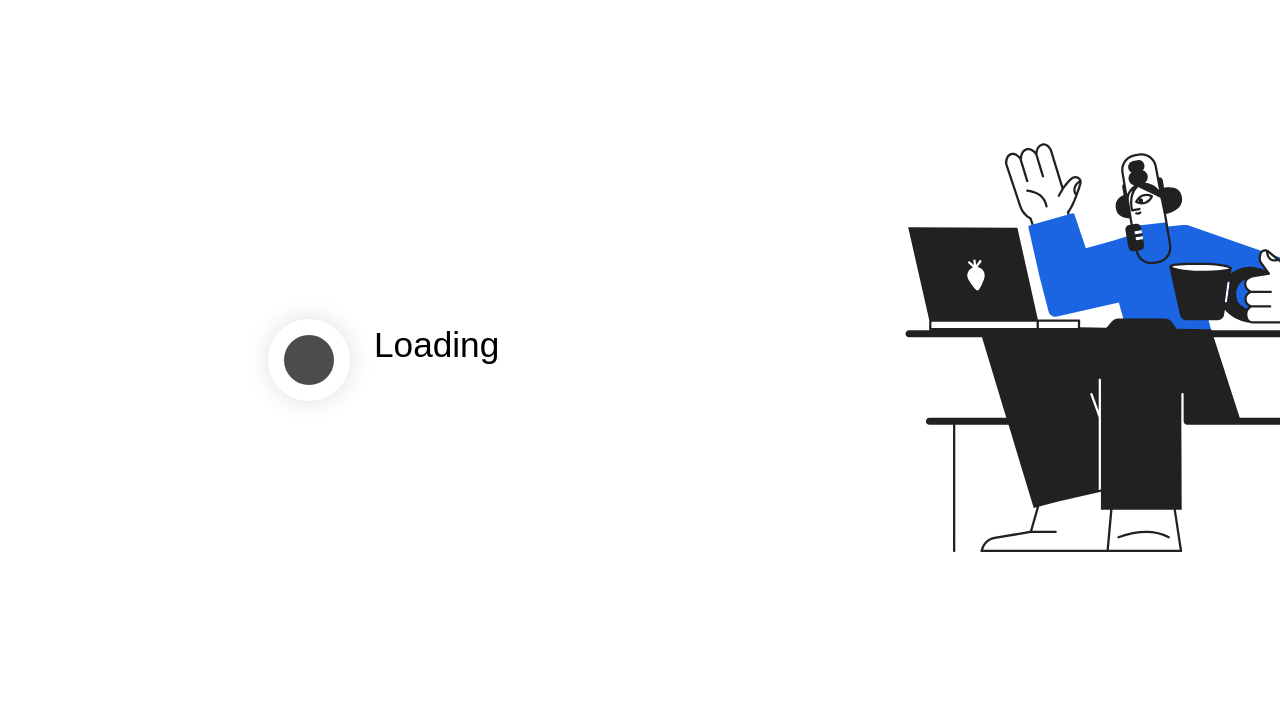 scroll, scrollTop: 0, scrollLeft: 0, axis: both 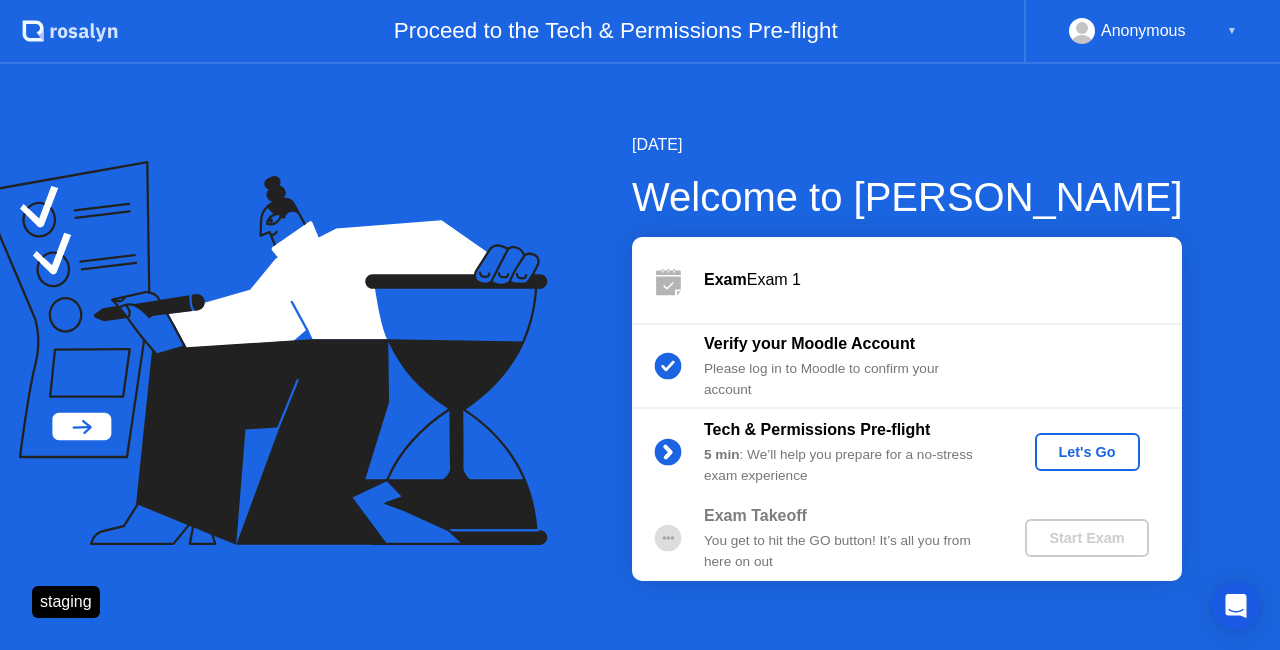 click on "Let's Go" 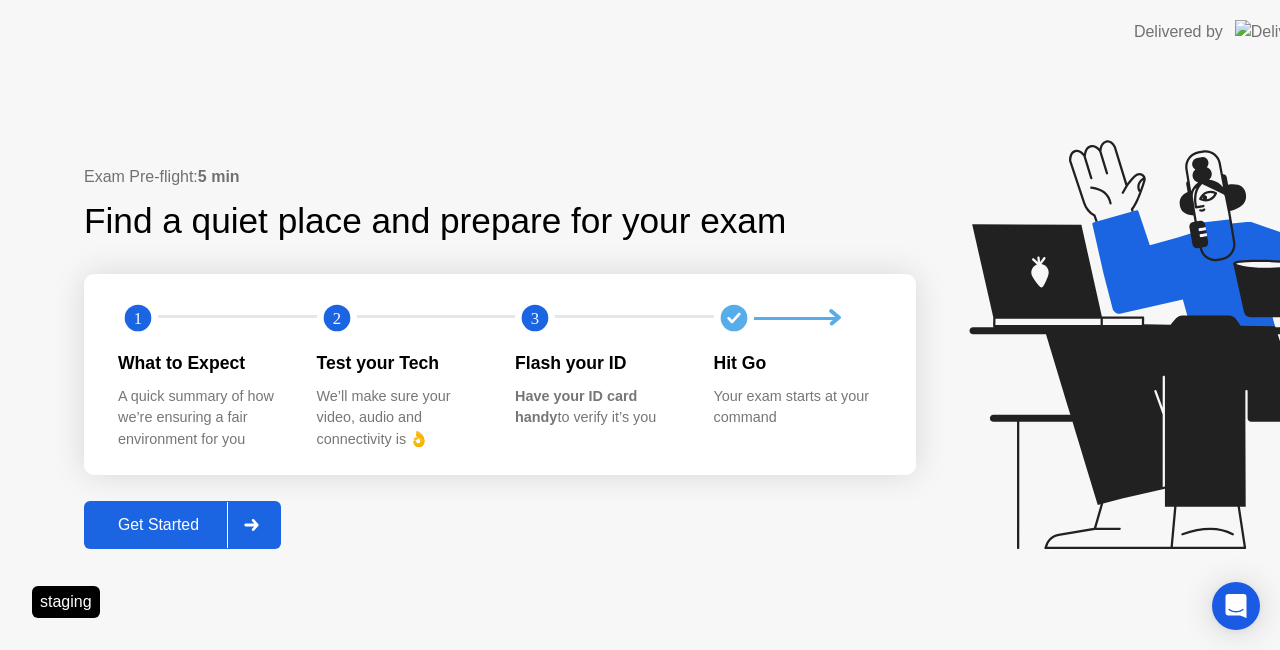 click 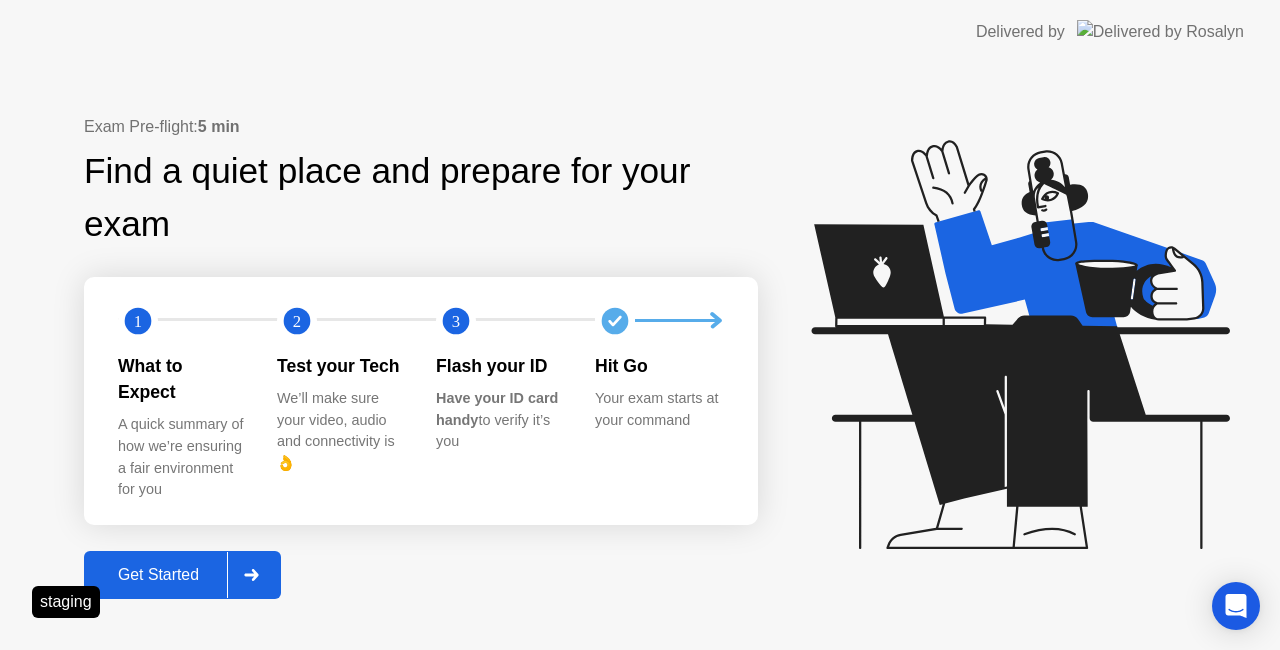 click on "Get Started" 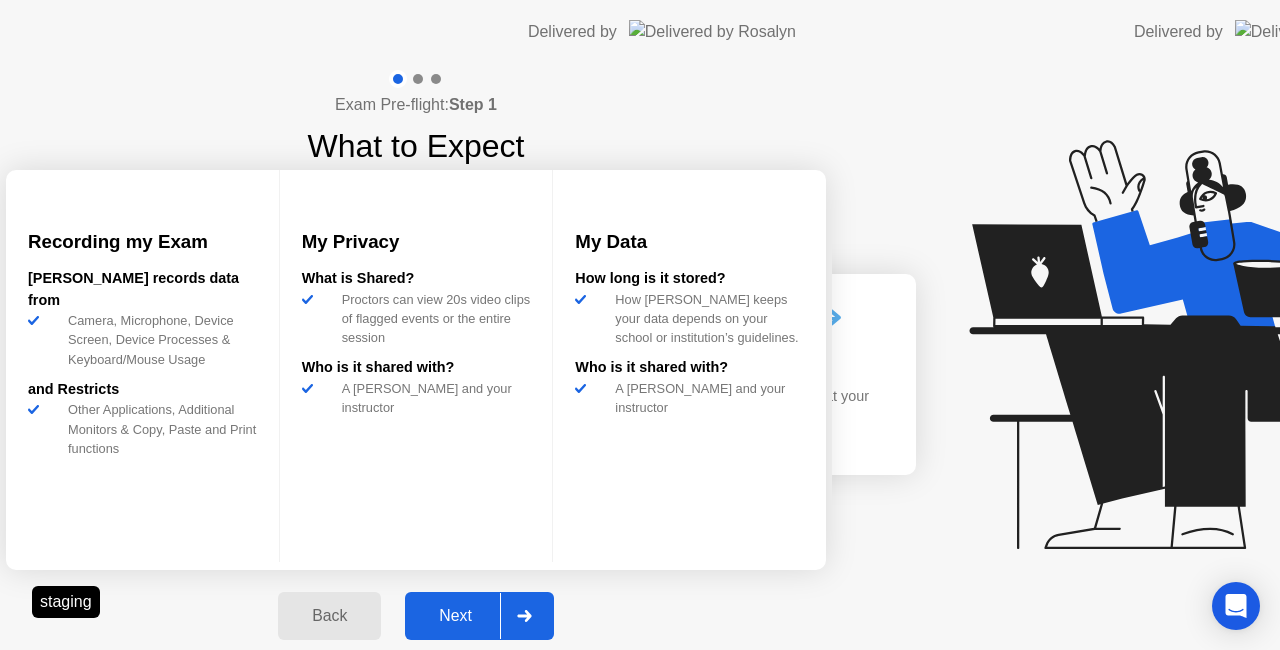 click on "Exam Pre-flight:  Step 1 What to Expect Recording my Exam [PERSON_NAME] records data from Camera, Microphone, Device Screen, Device Processes & Keyboard/Mouse Usage and Restricts Other Applications, Additional Monitors & Copy, Paste and Print functions My Privacy What is Shared? Proctors can view 20s video clips of flagged events or the entire session Who is it shared with?  A [PERSON_NAME] and your instructor  My Data How long is it stored?  How [PERSON_NAME] keeps your data depends on your  school or institution’s guidelines.  Who is it shared with? A [PERSON_NAME] and your instructor  Back Next" 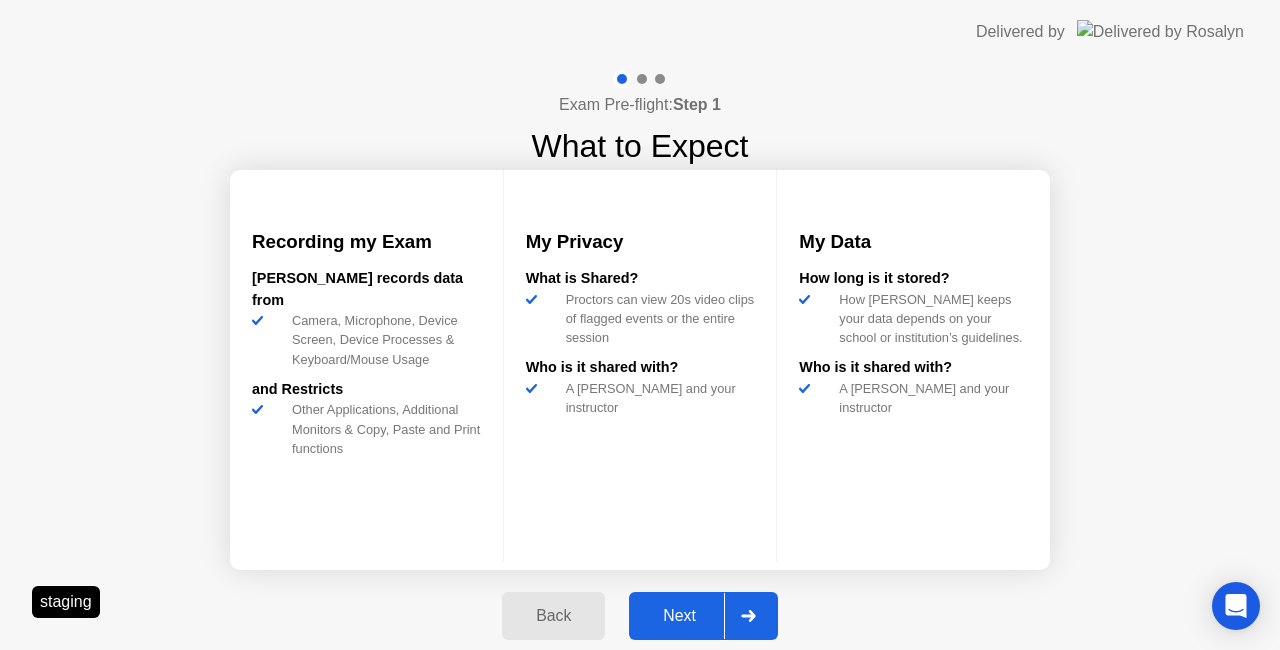 click on "Next" 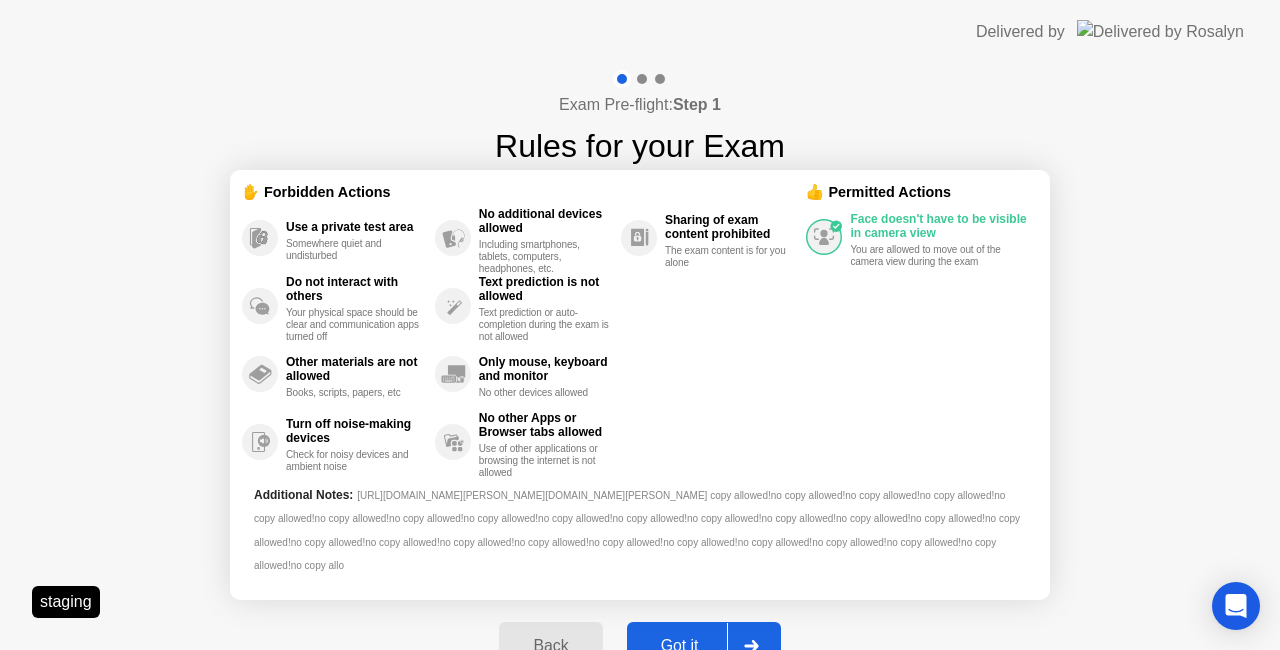 click on "Got it" 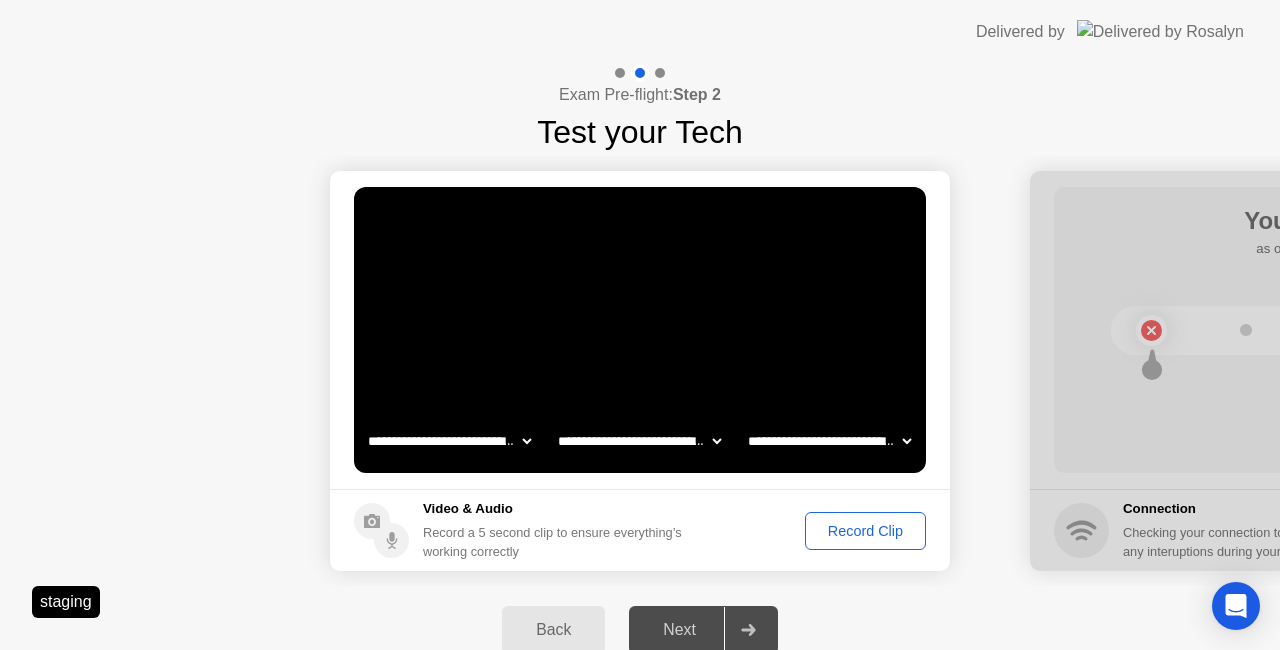 click on "Record Clip" 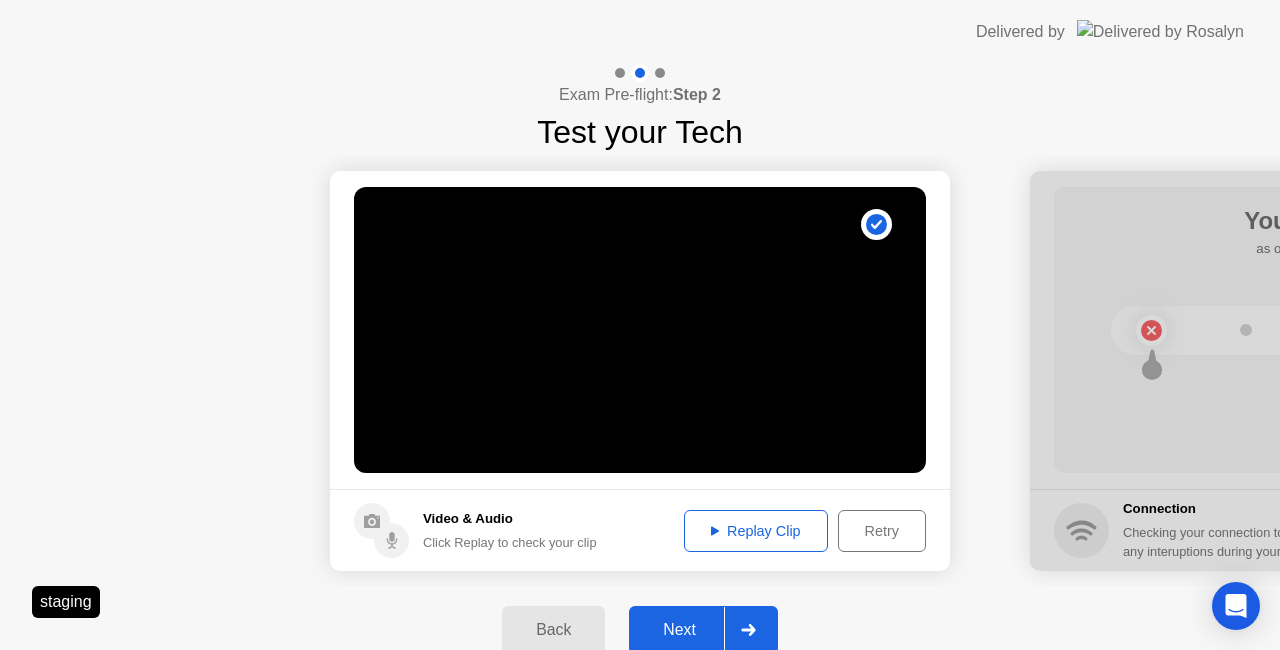 click on "Next" 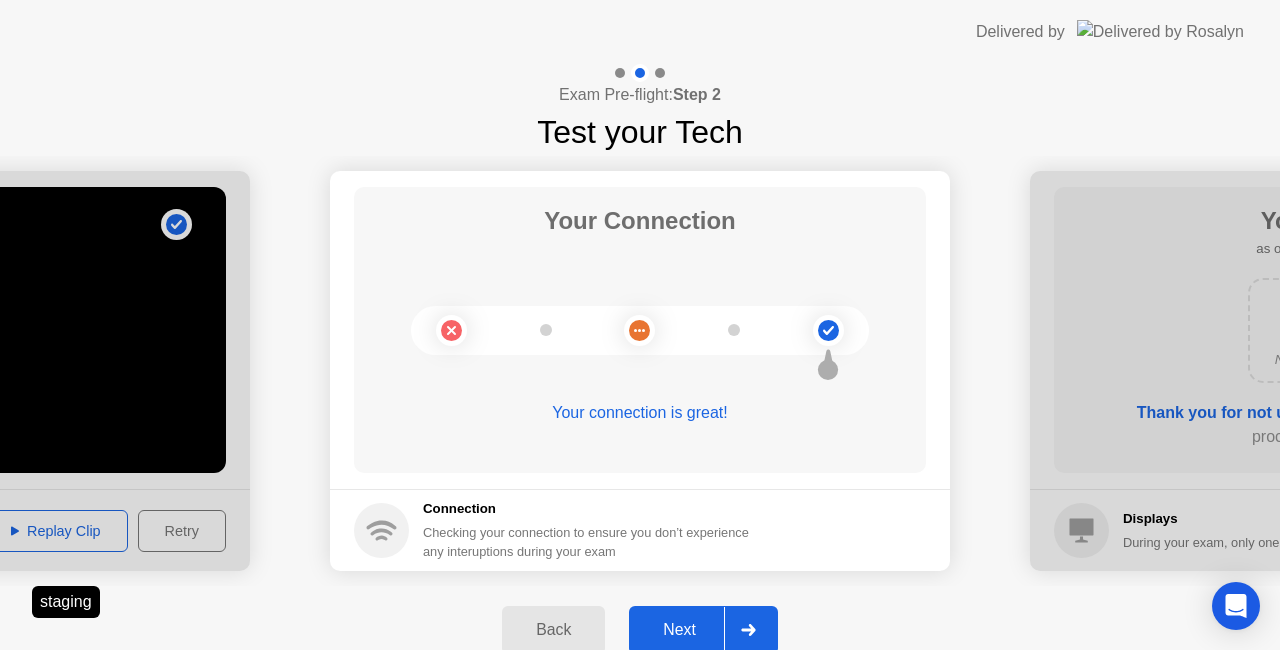 click on "Next" 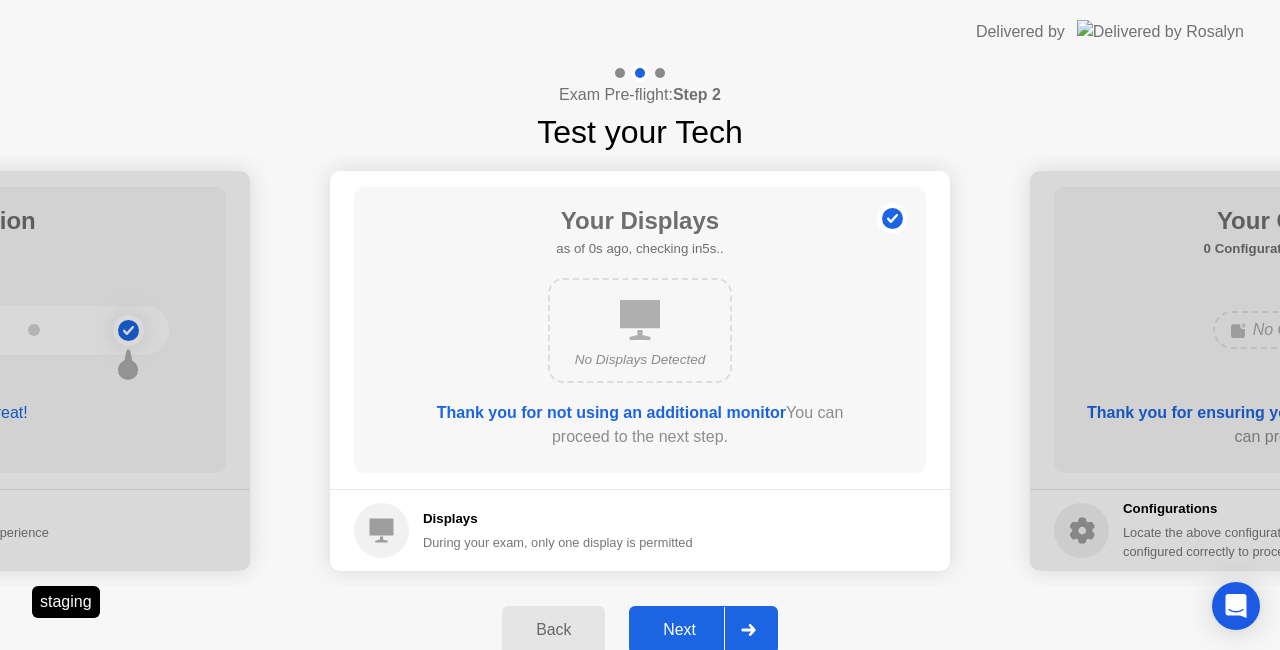 click on "Next" 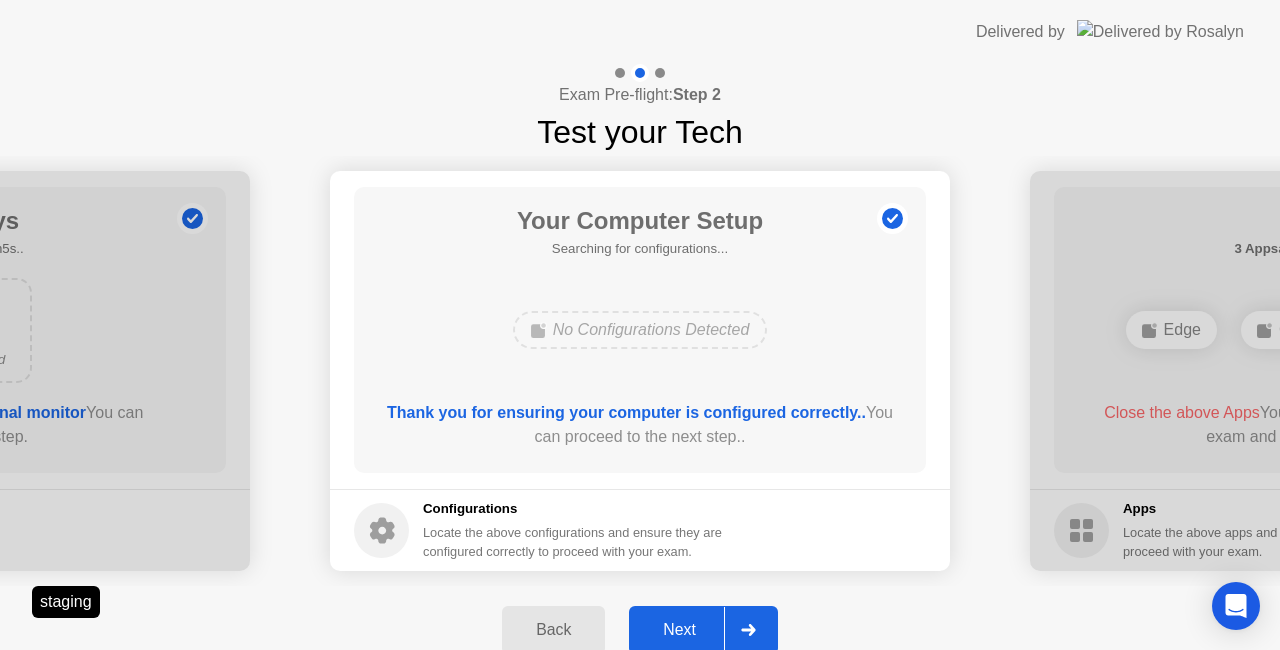 click on "Next" 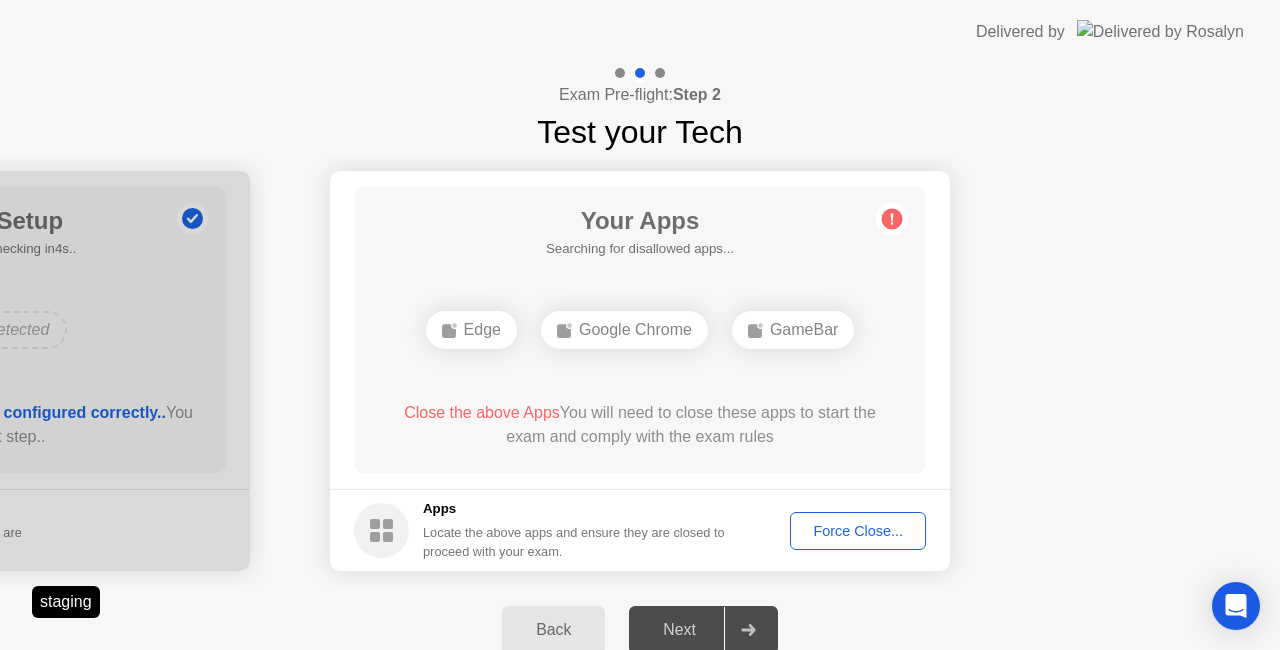 click on "Force Close..." 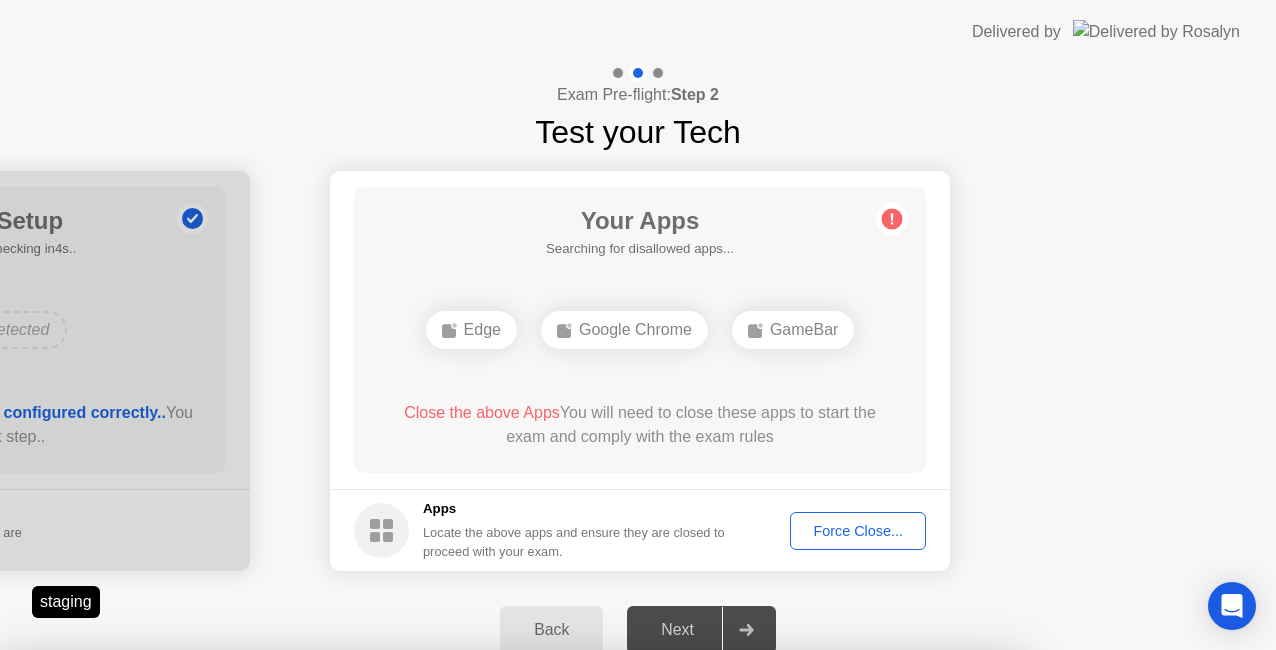 click on "Confirm" at bounding box center (577, 926) 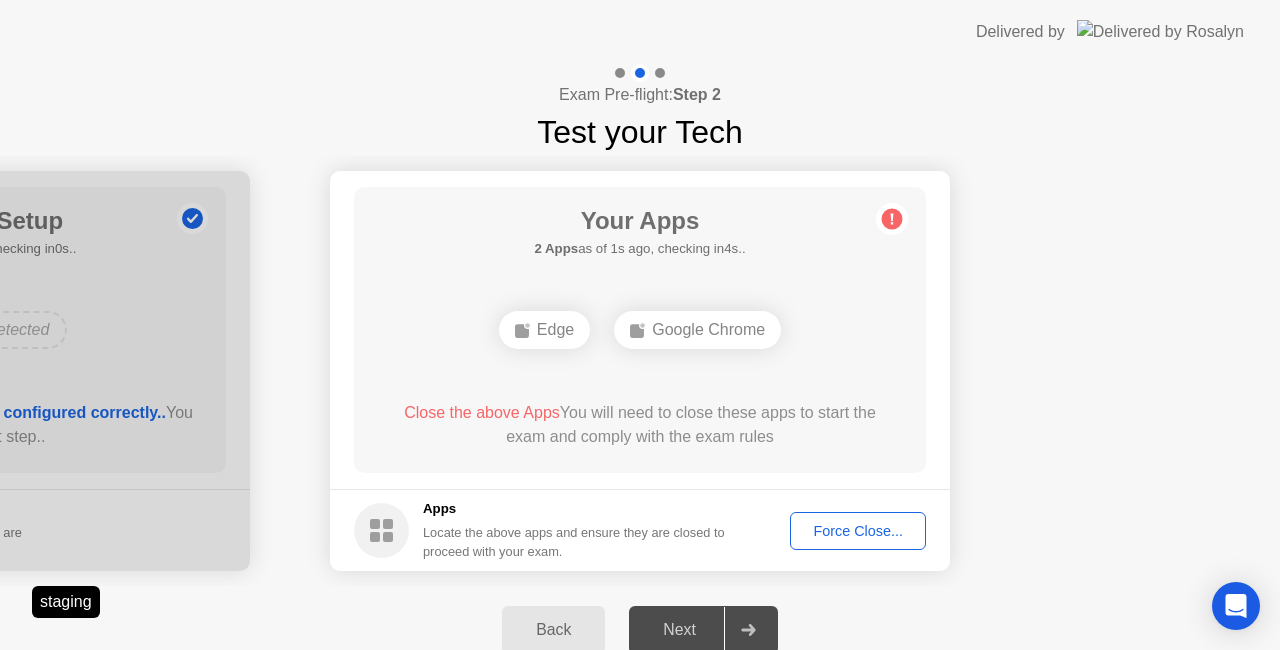click on "Force Close..." 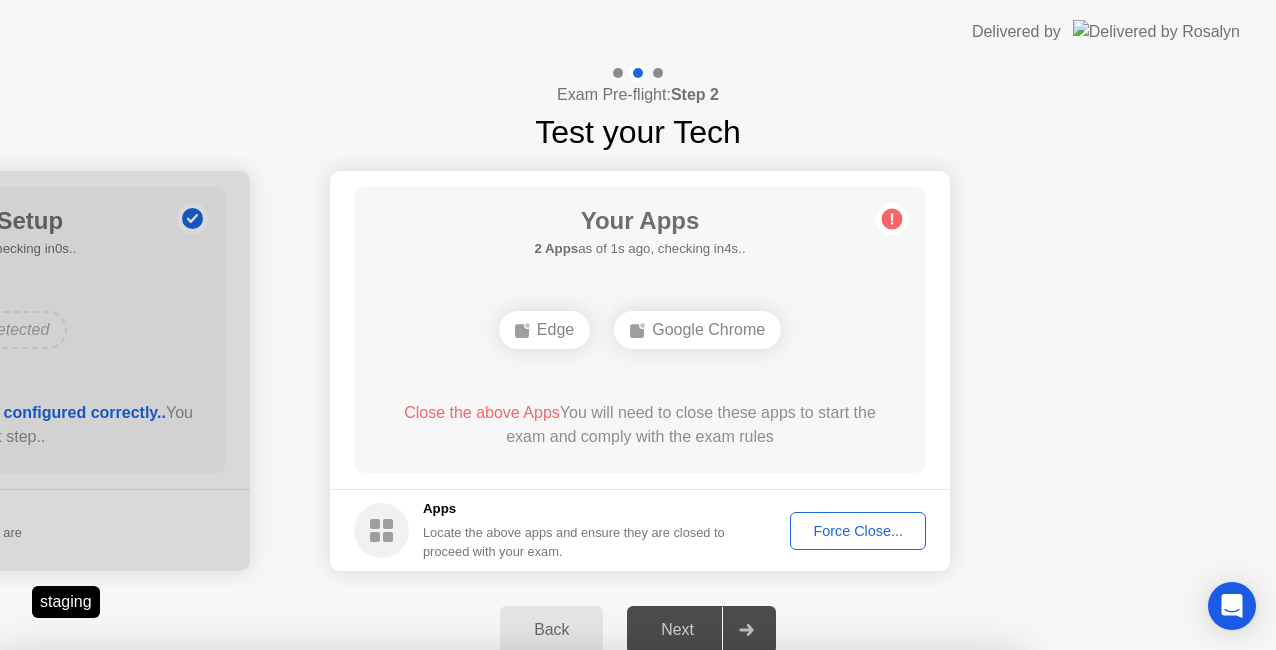 click on "Confirm" at bounding box center (577, 926) 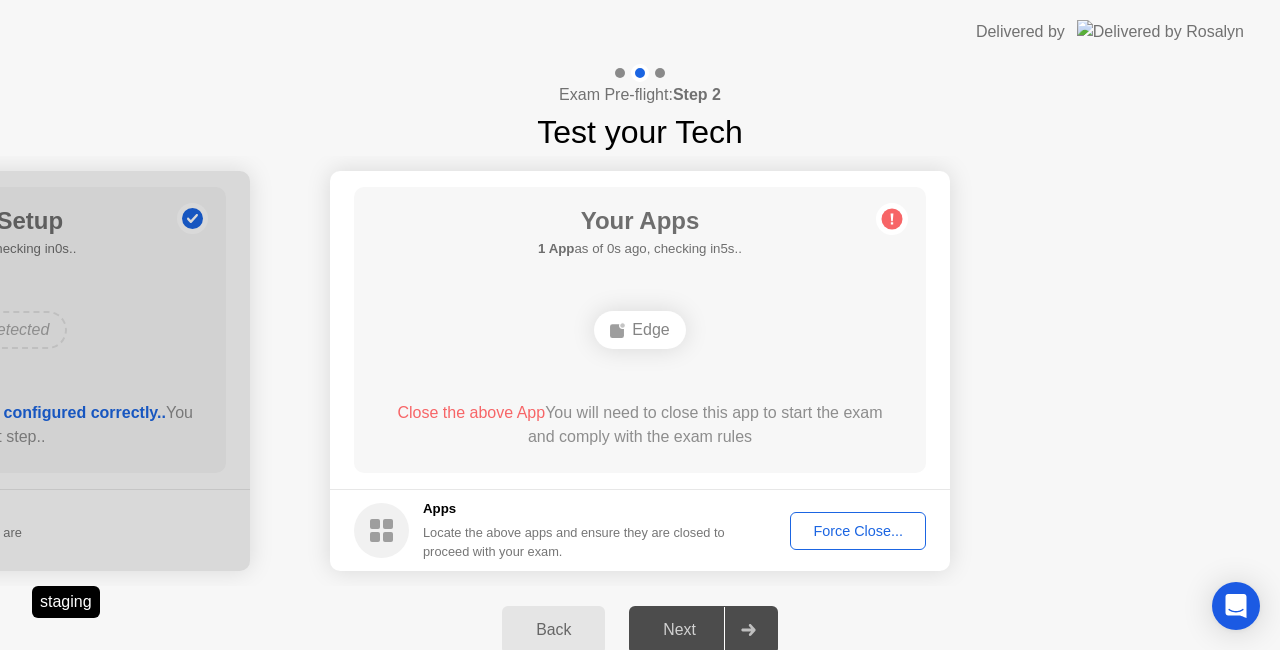 click on "Force Close..." 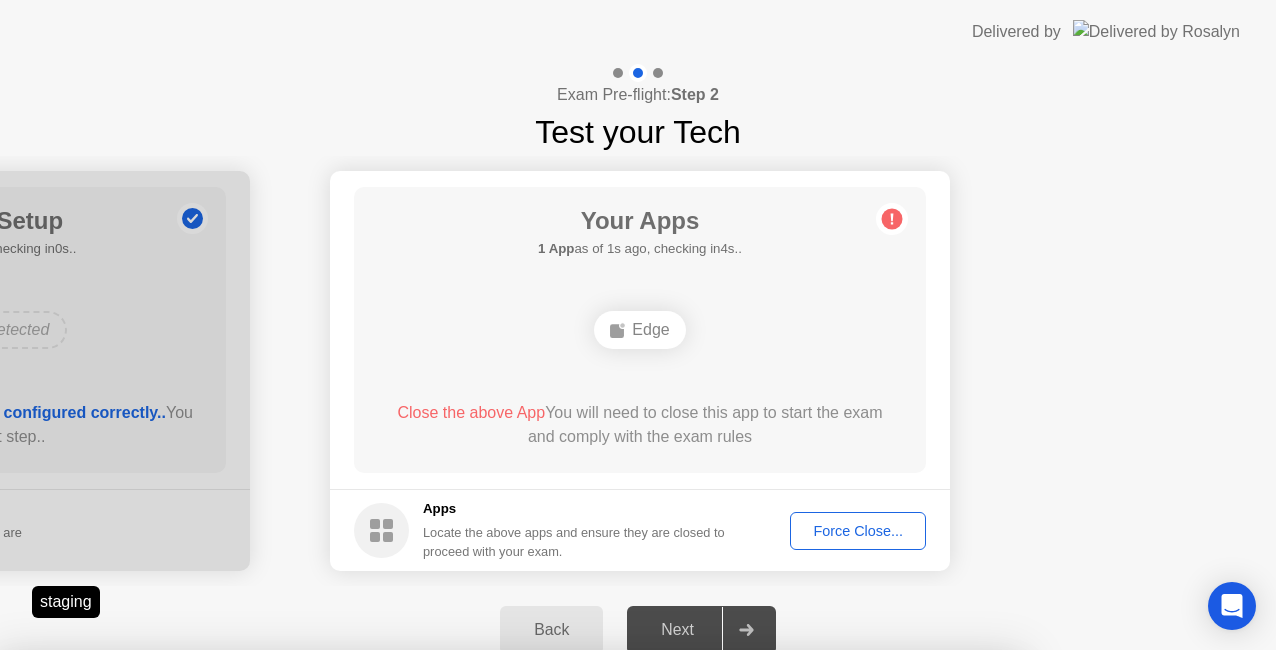 click on "Confirm" at bounding box center (577, 926) 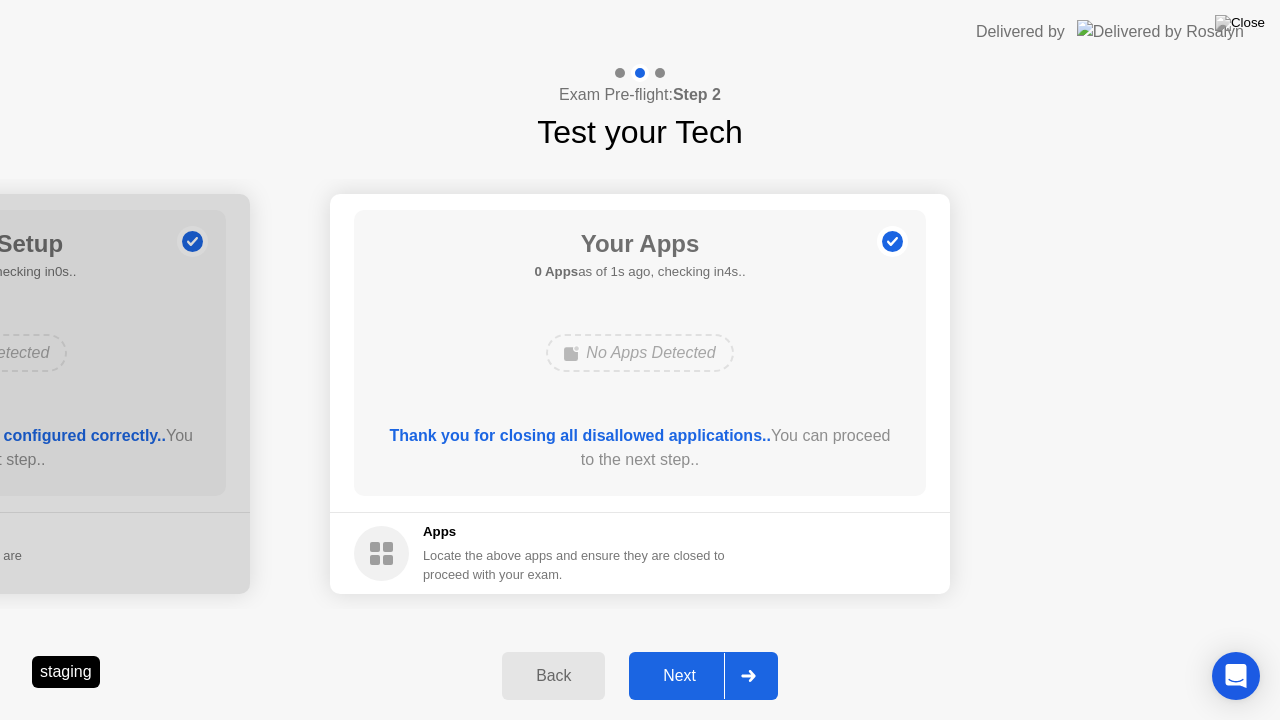 click on "Next" 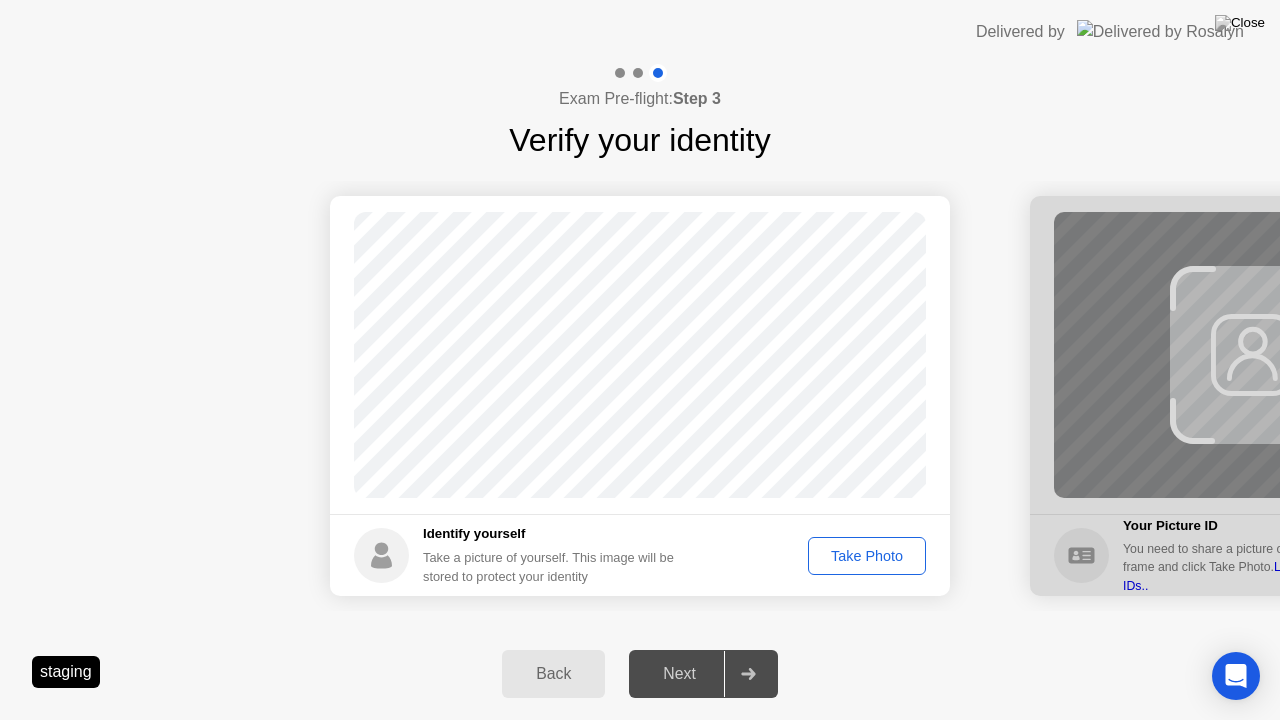 click on "Take Photo" 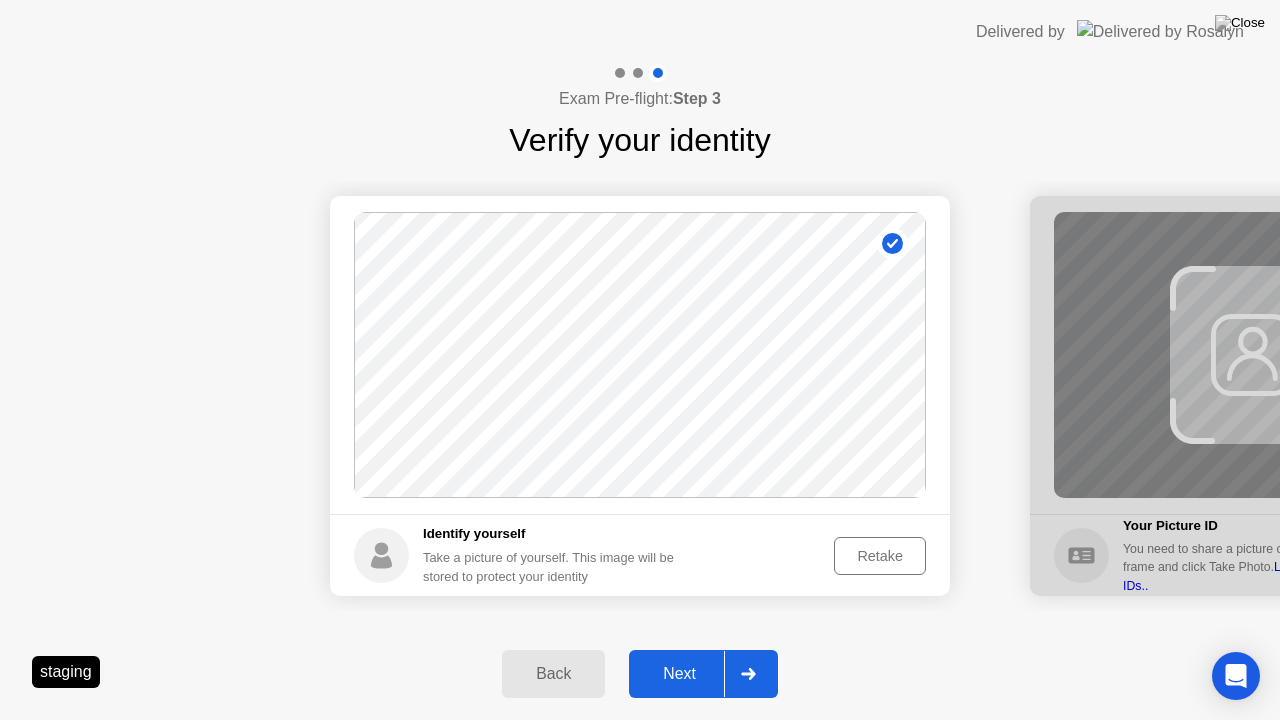 click on "Next" 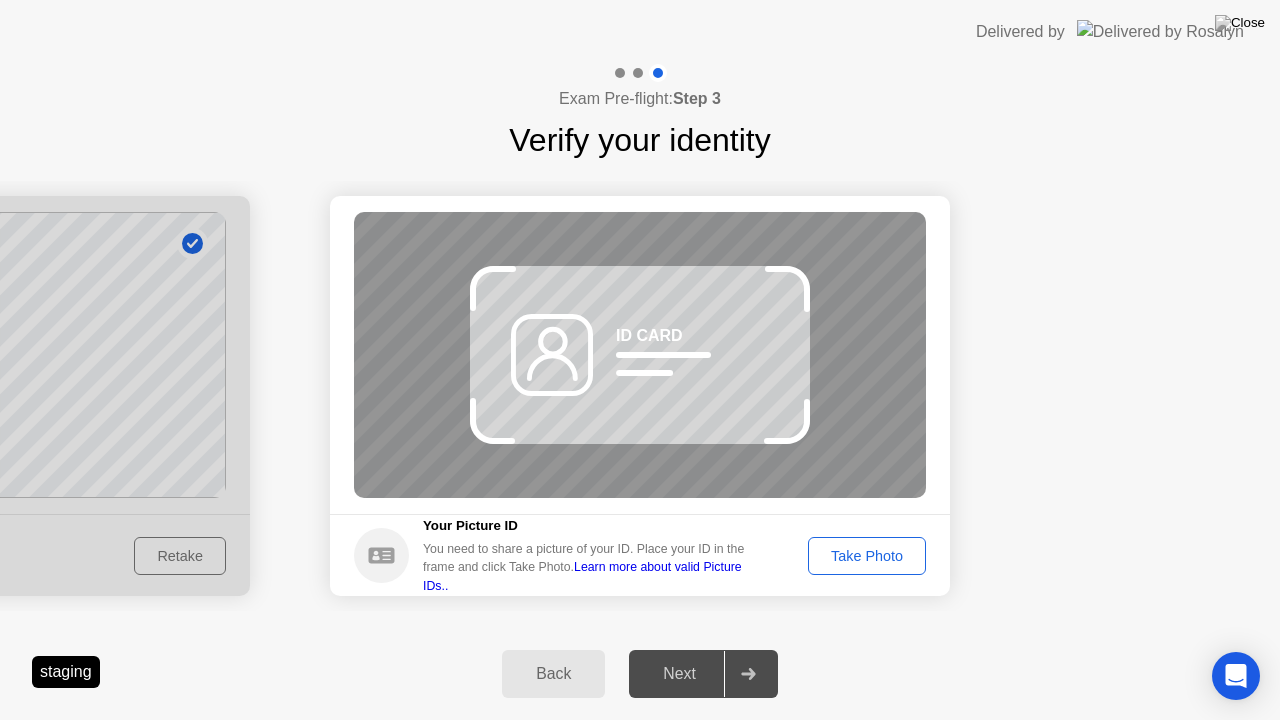 click on "Take Photo" 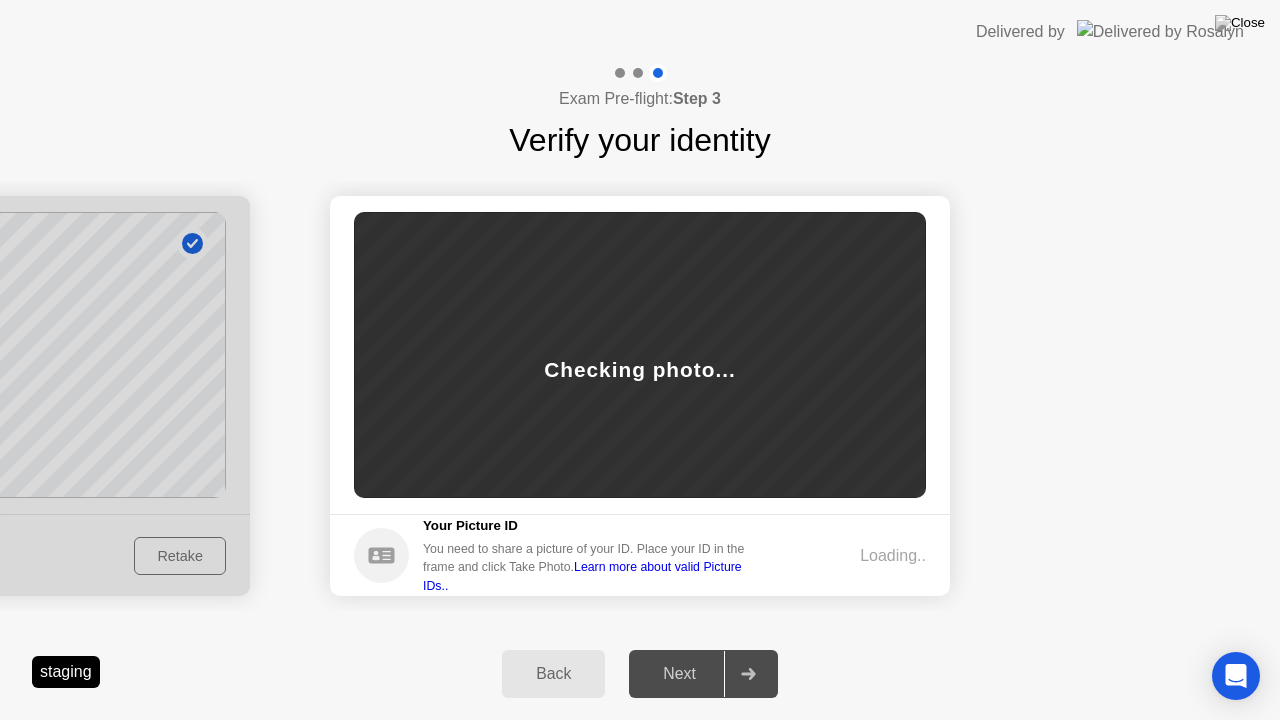 click on "Next" 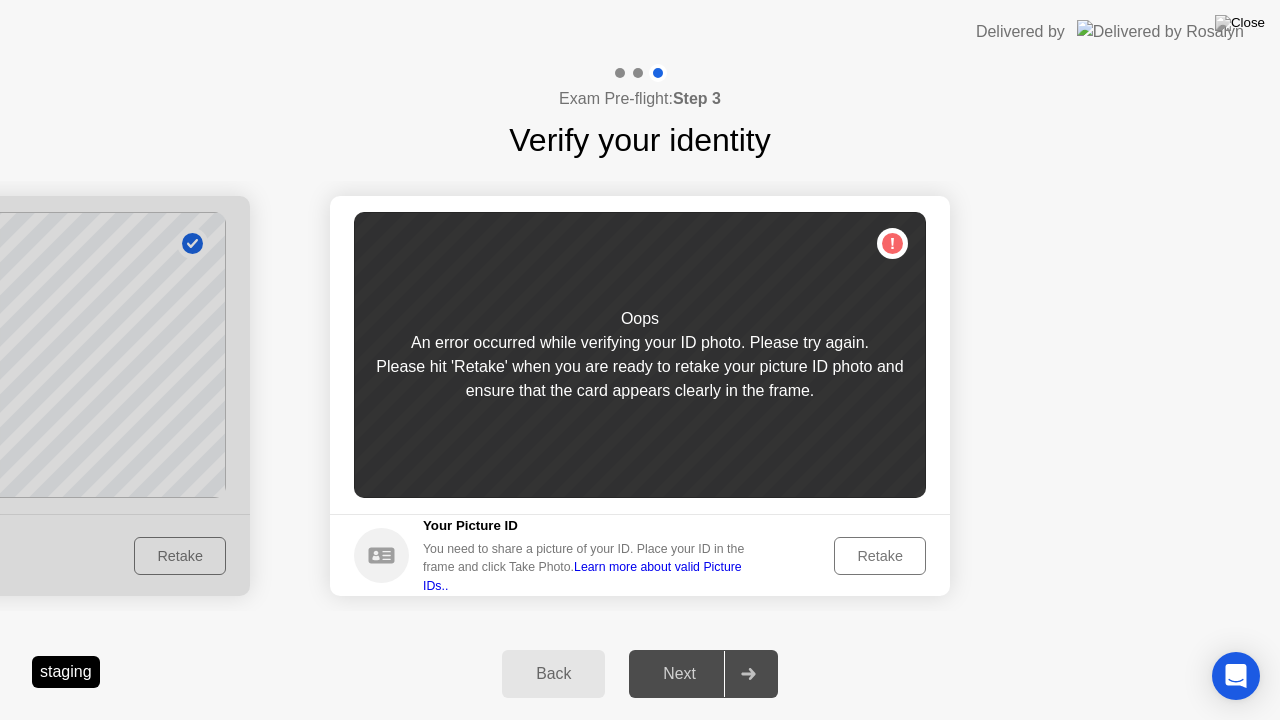 click on "Retake" 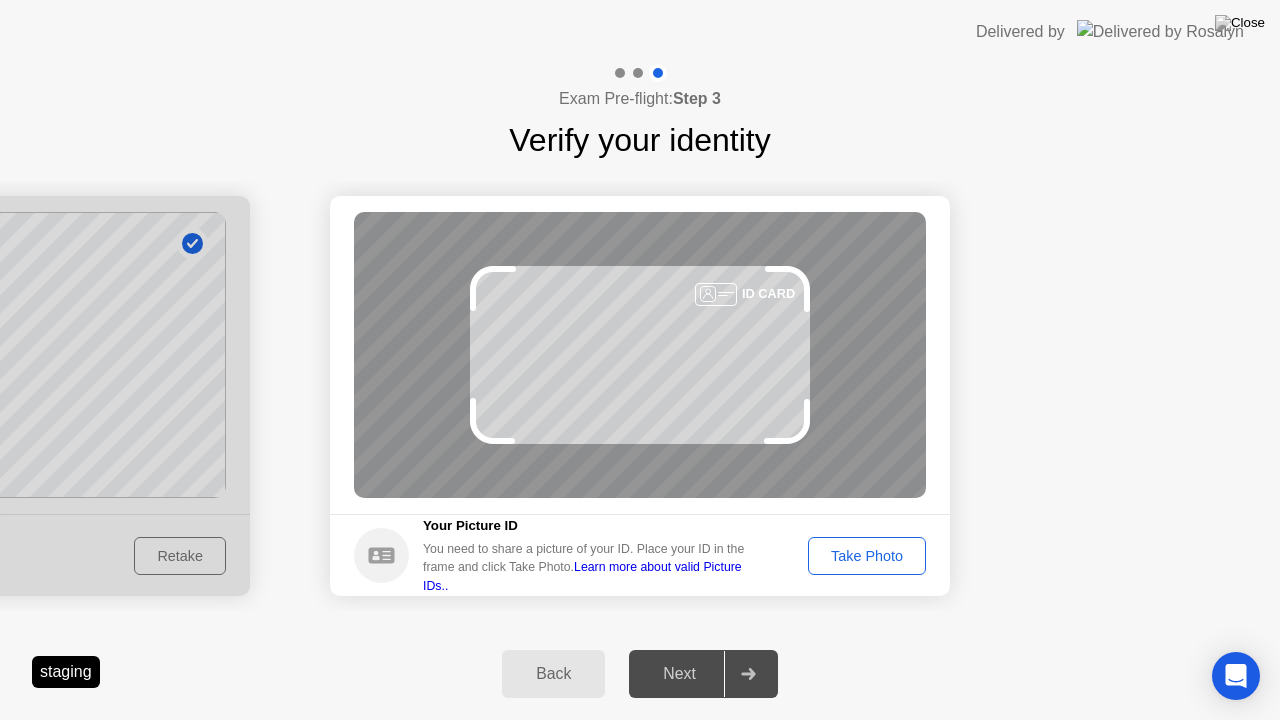 click on "Take Photo" 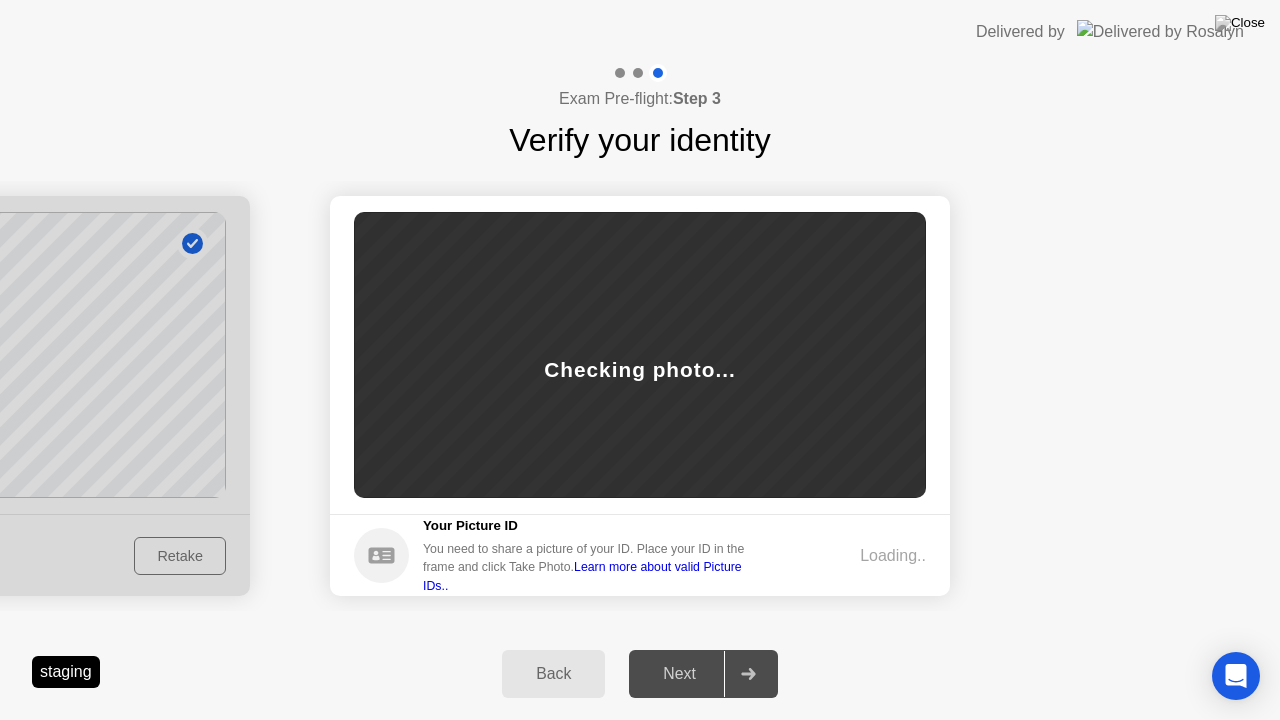 click on "Loading.." 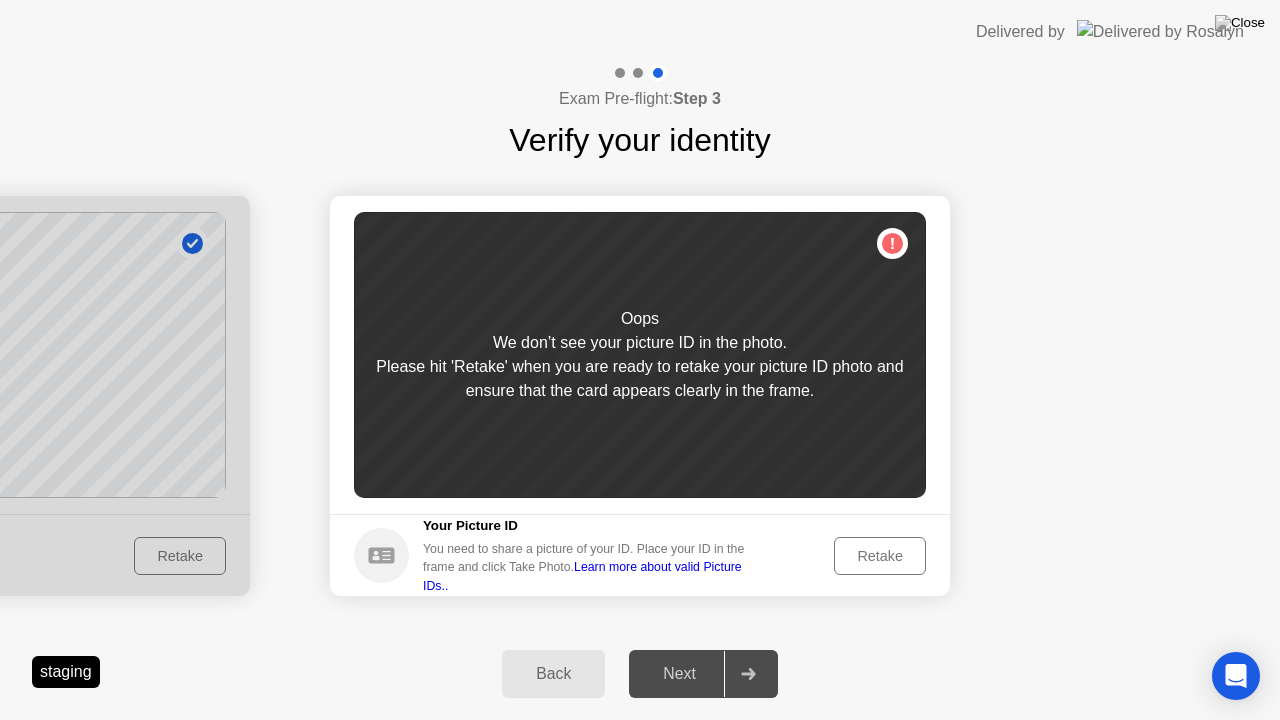 click on "Retake" 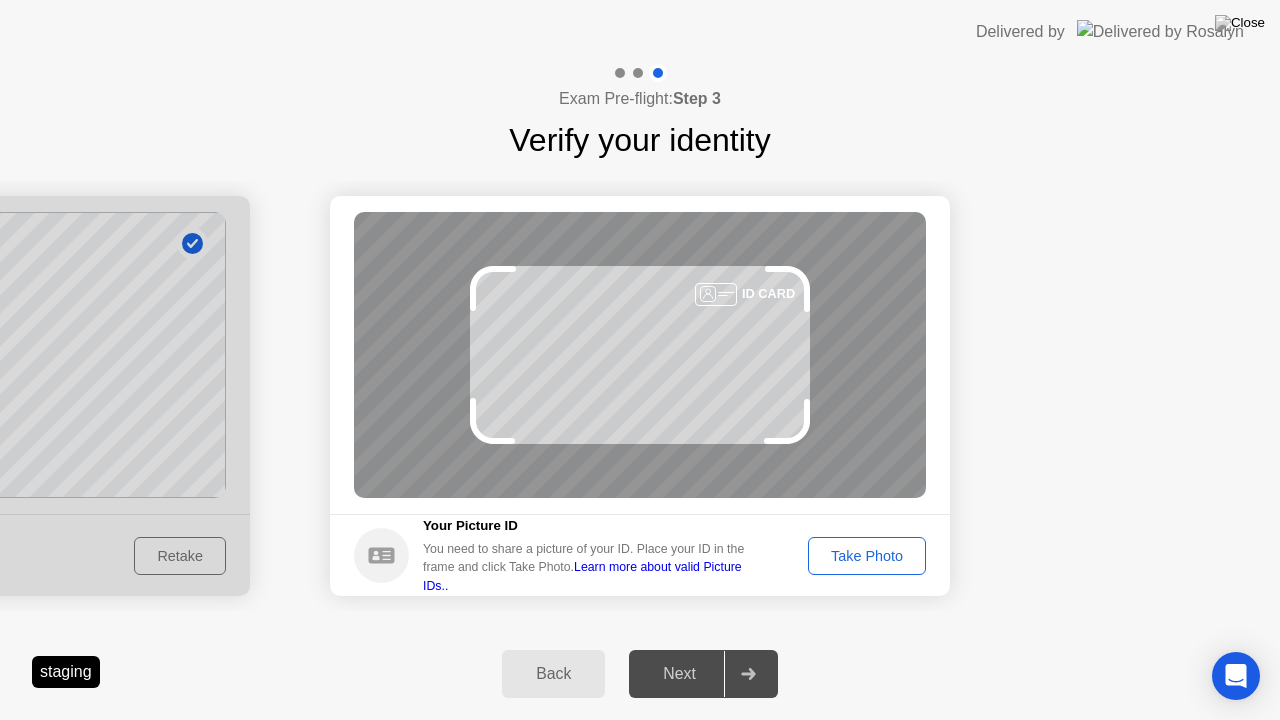click on "Take Photo" 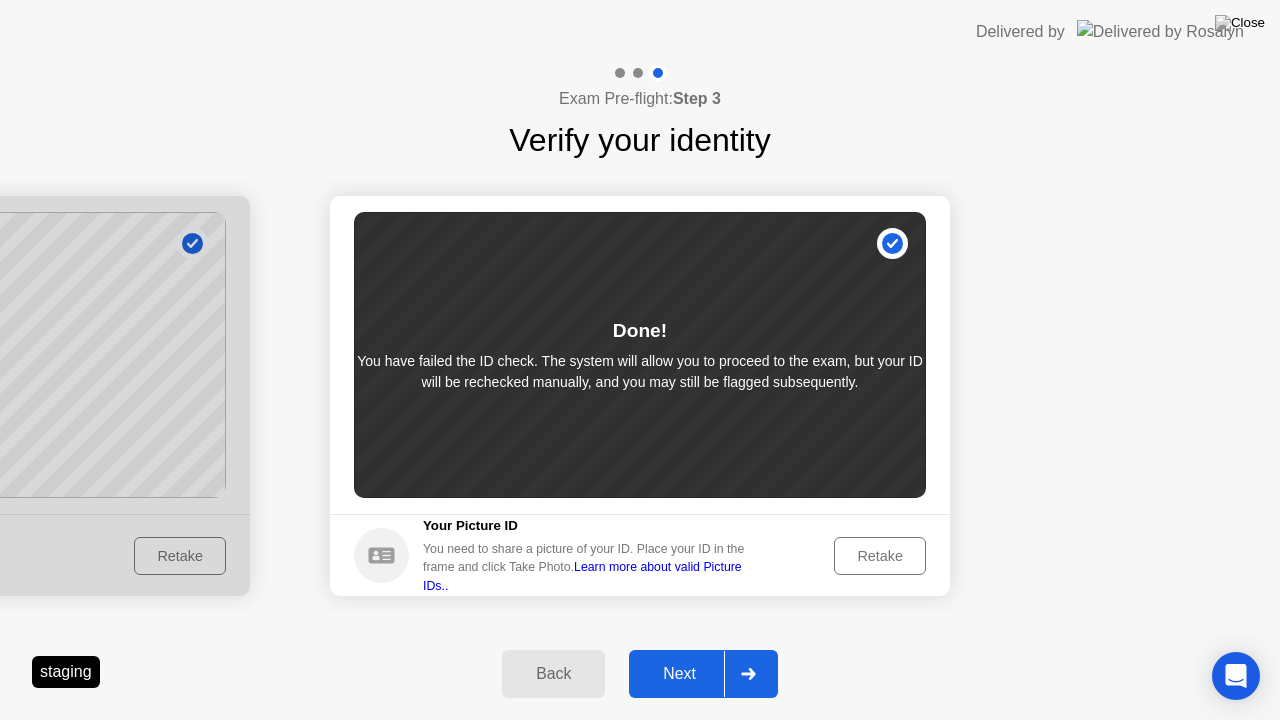 click on "Next" 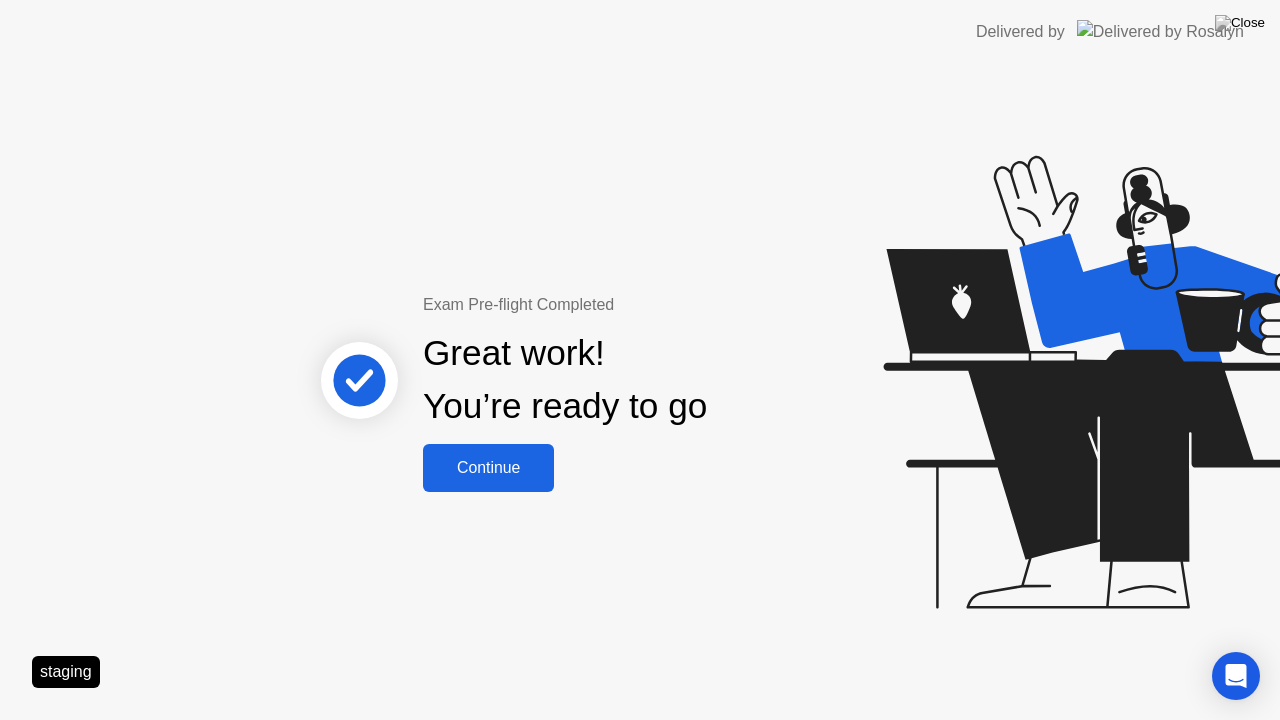 click on "Continue" 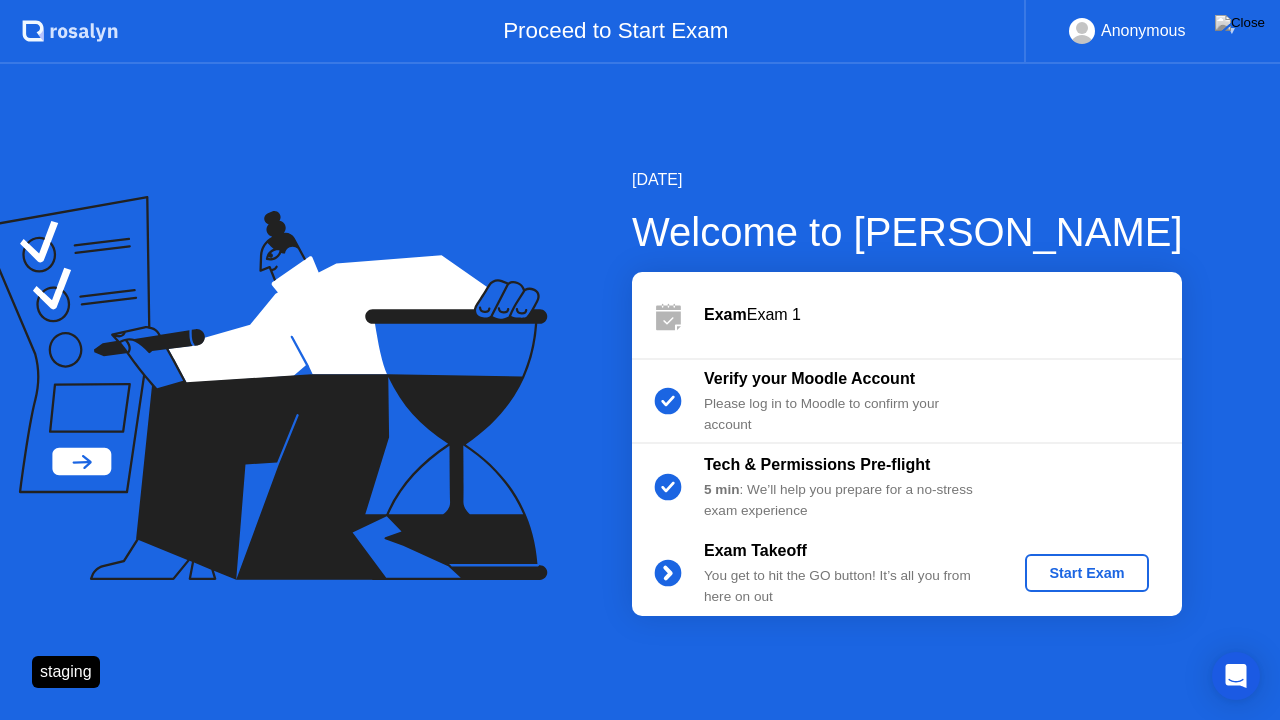 click on "Start Exam" 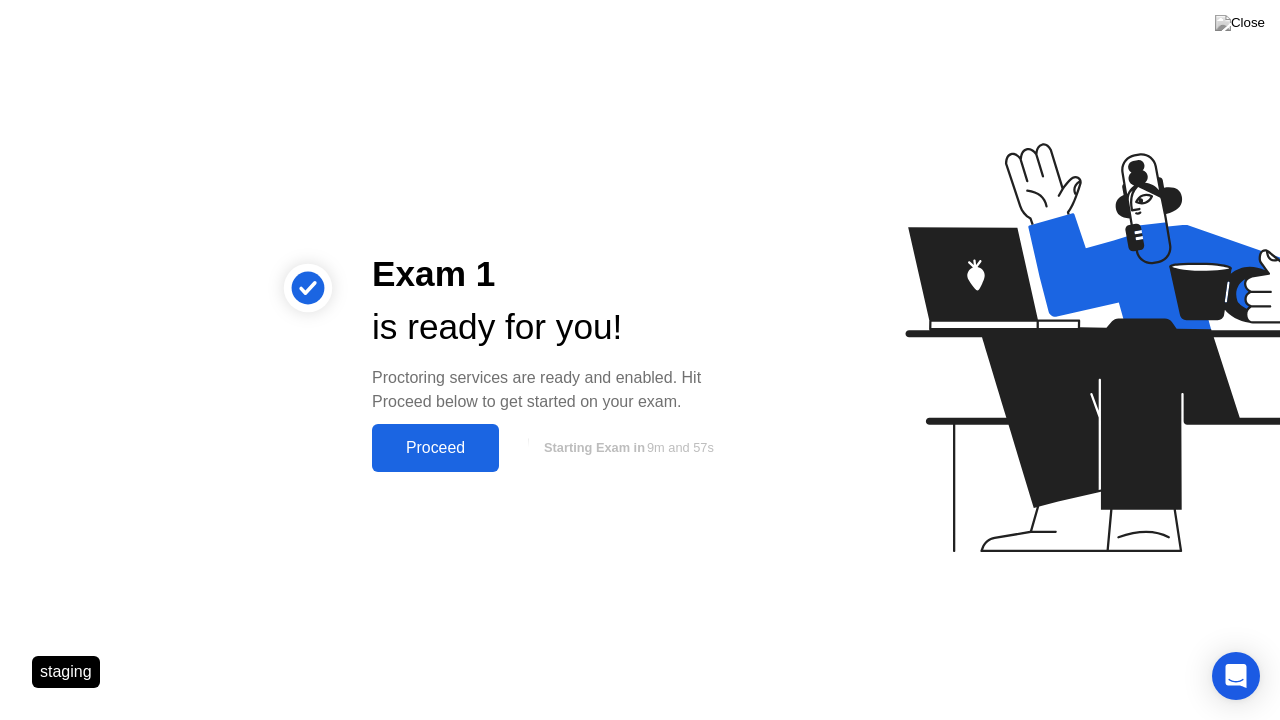 click on "Proceed" 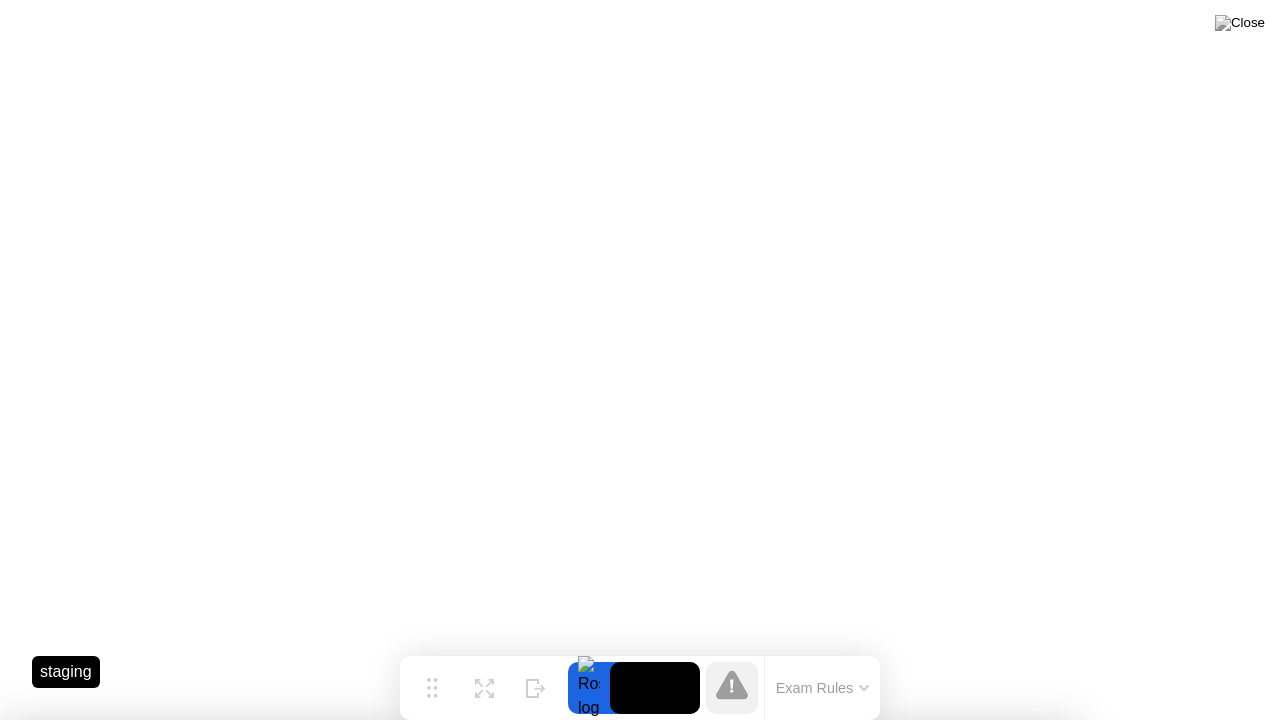 click on "Yes" at bounding box center (464, 2042) 